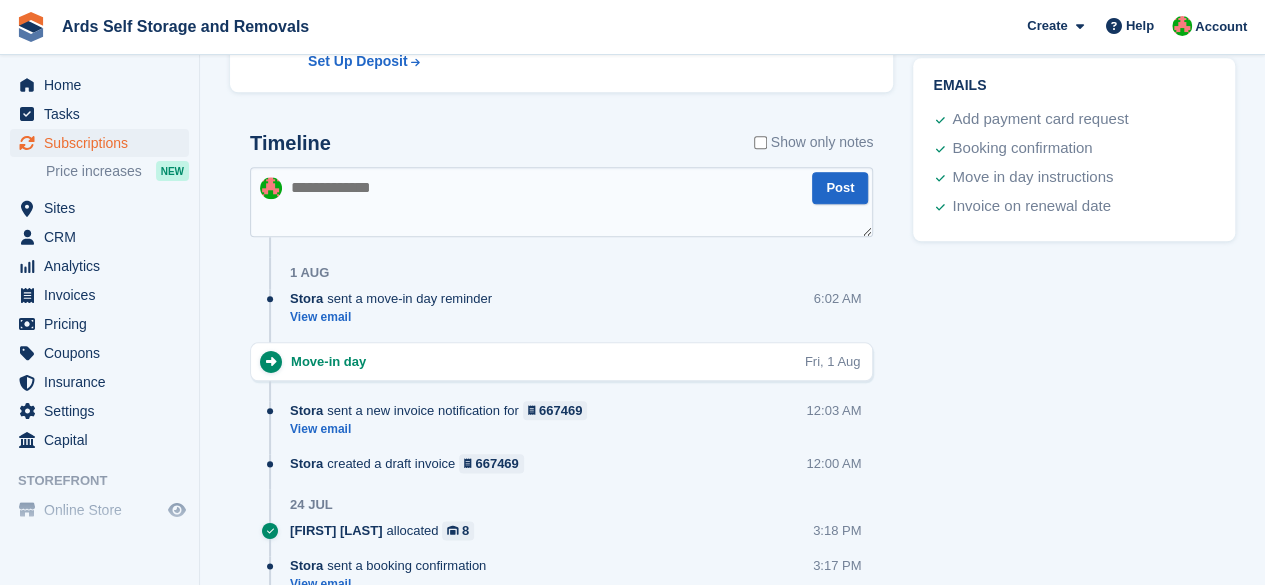 scroll, scrollTop: 1000, scrollLeft: 0, axis: vertical 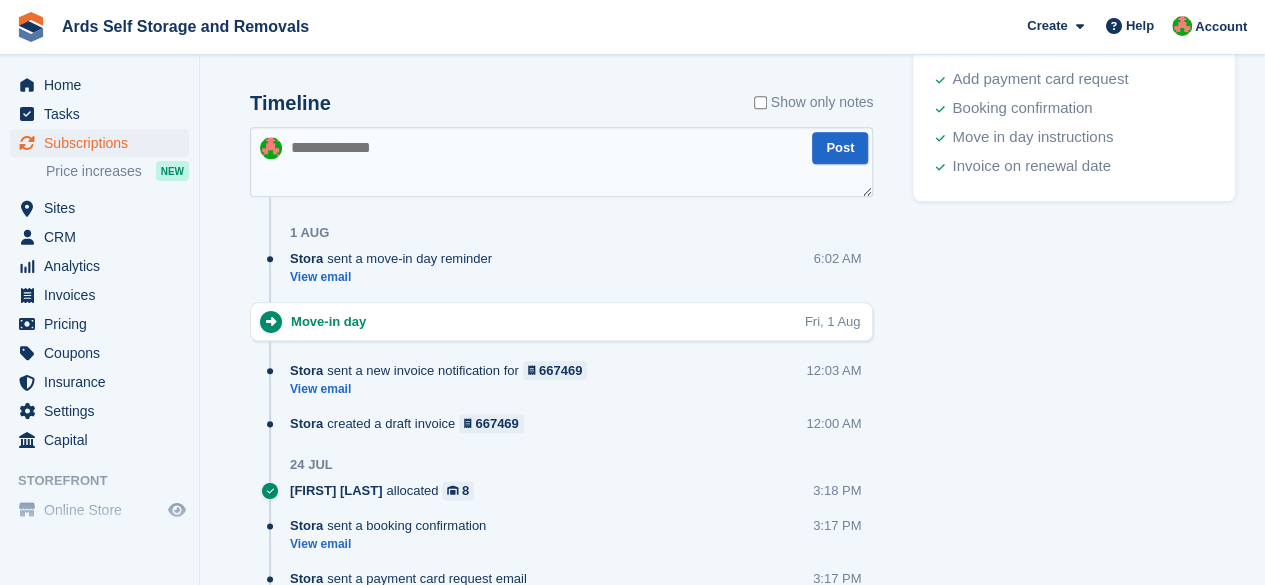 click at bounding box center [561, 162] 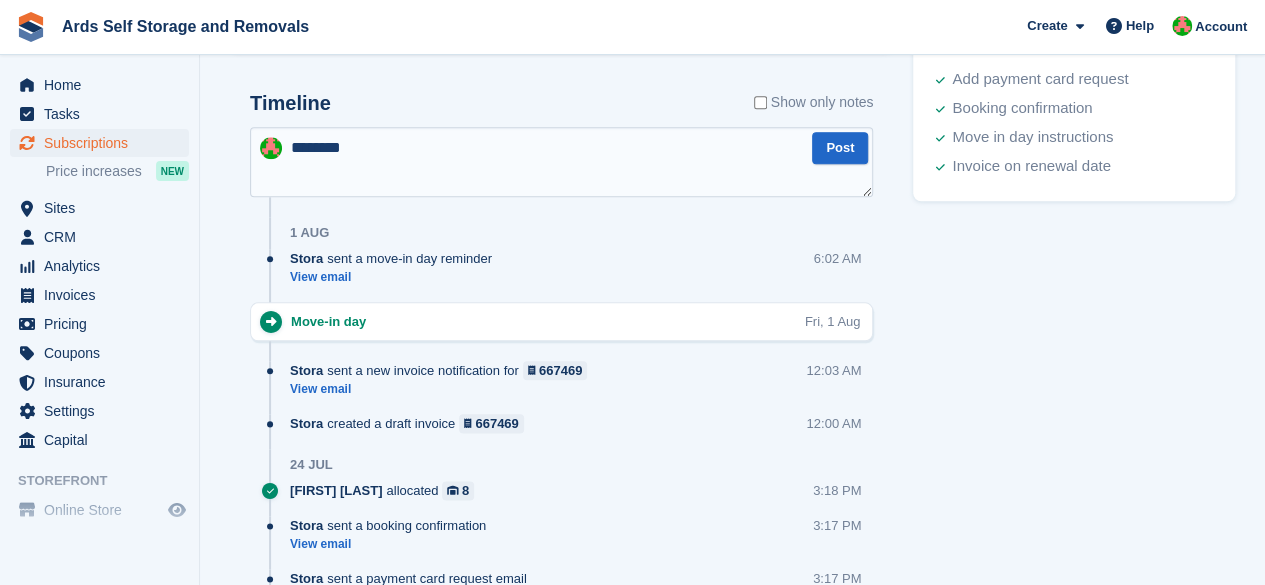 type on "*********" 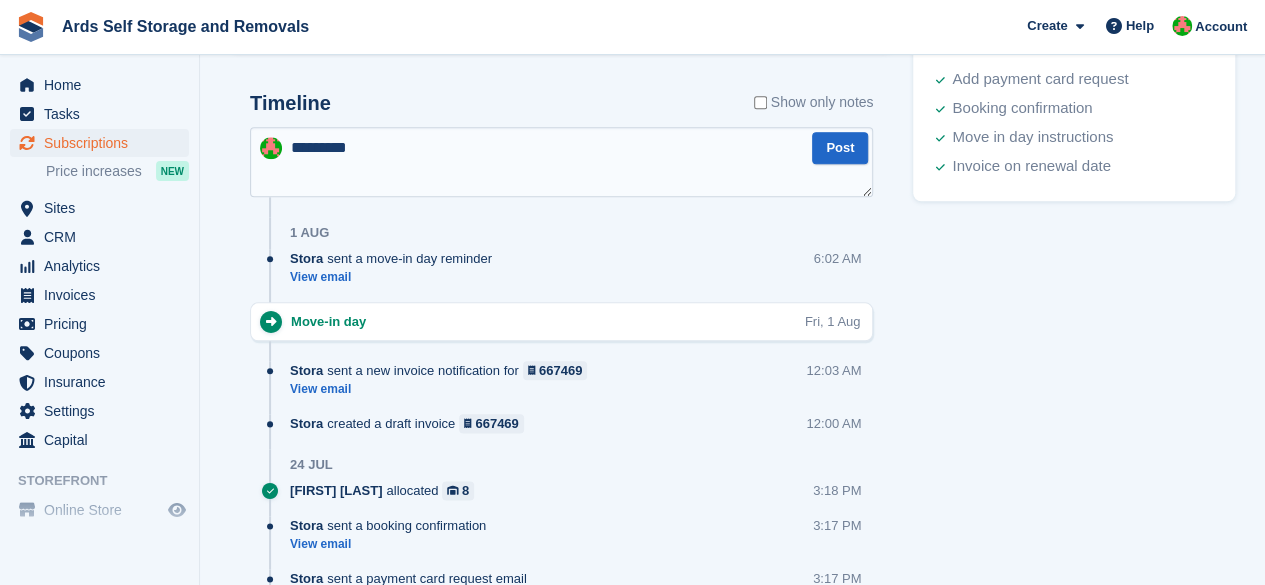 type 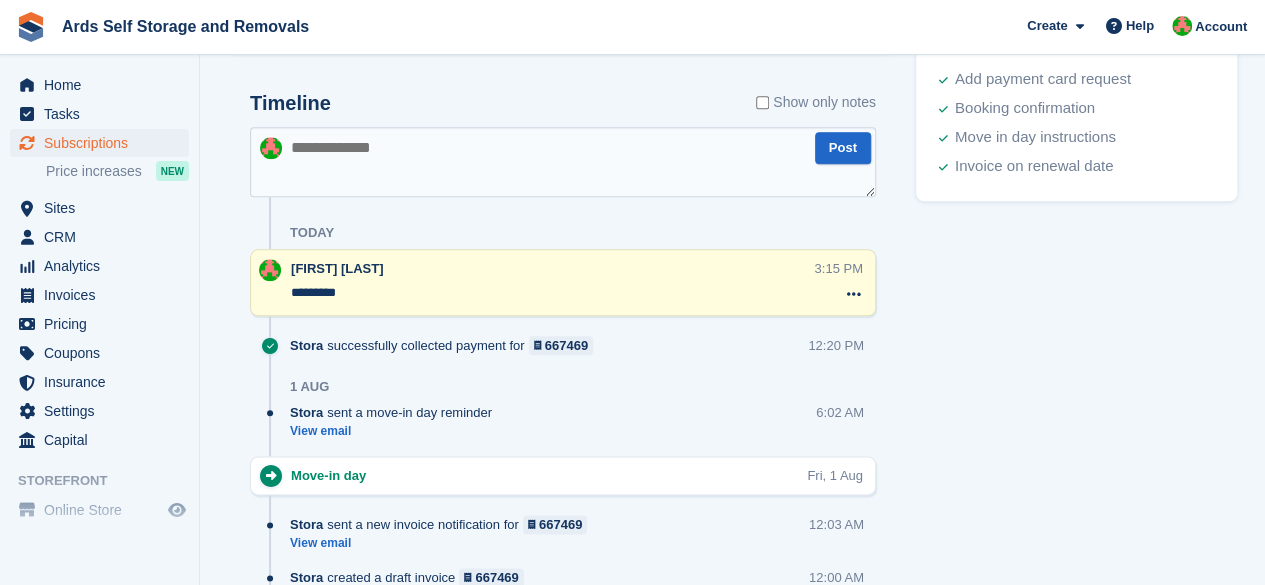 scroll, scrollTop: 400, scrollLeft: 0, axis: vertical 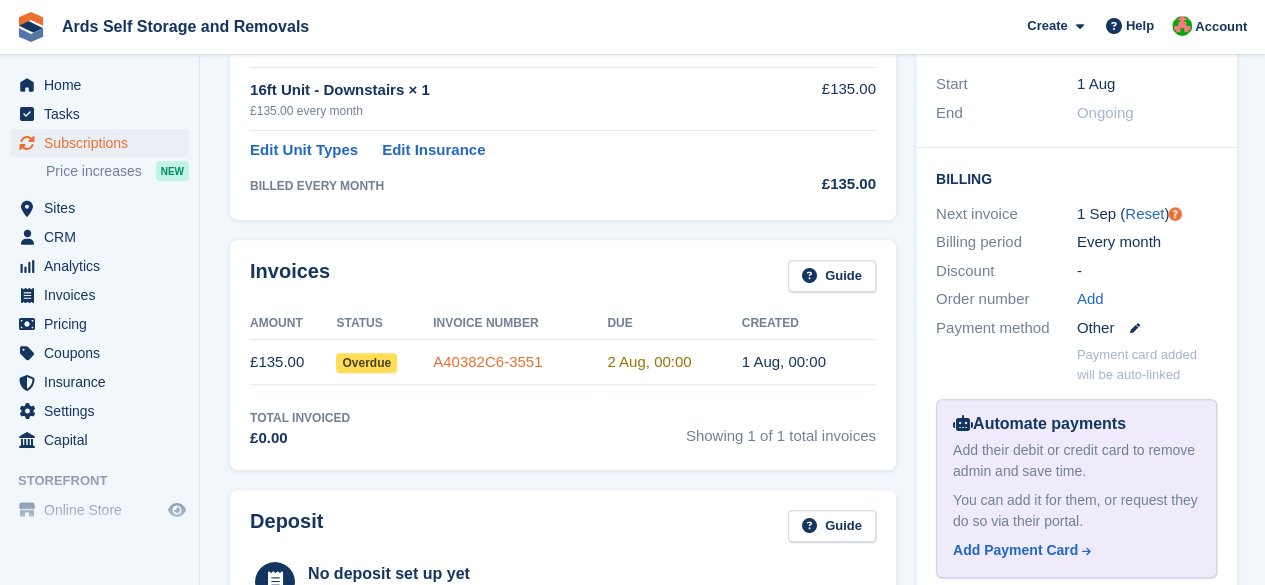 click on "A40382C6-3551" at bounding box center (487, 361) 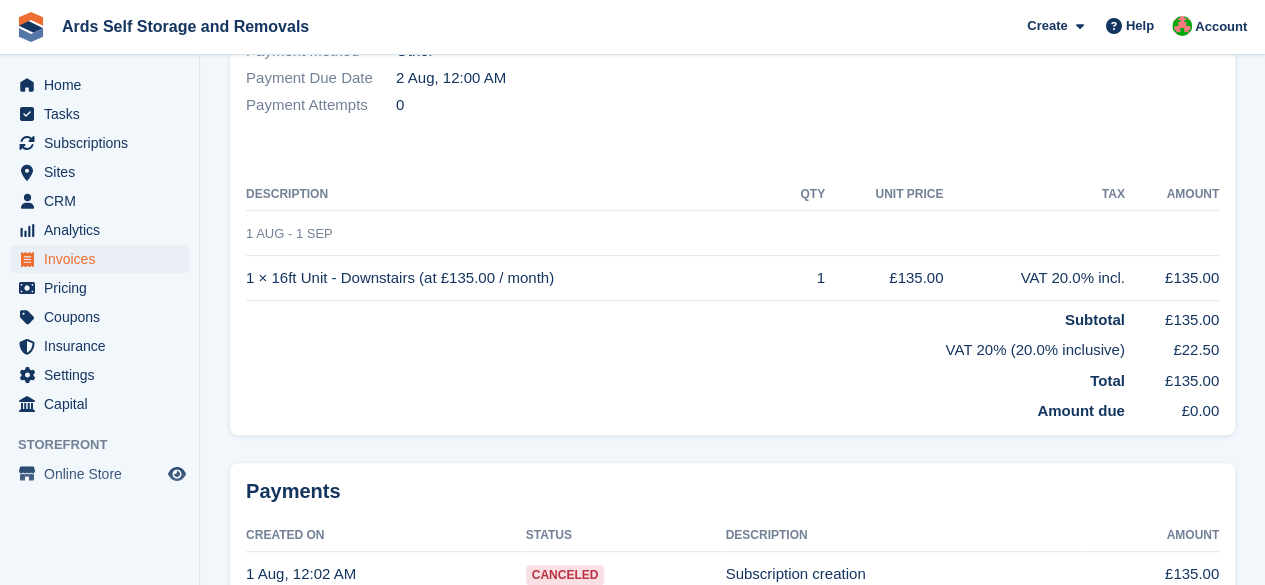 scroll, scrollTop: 0, scrollLeft: 0, axis: both 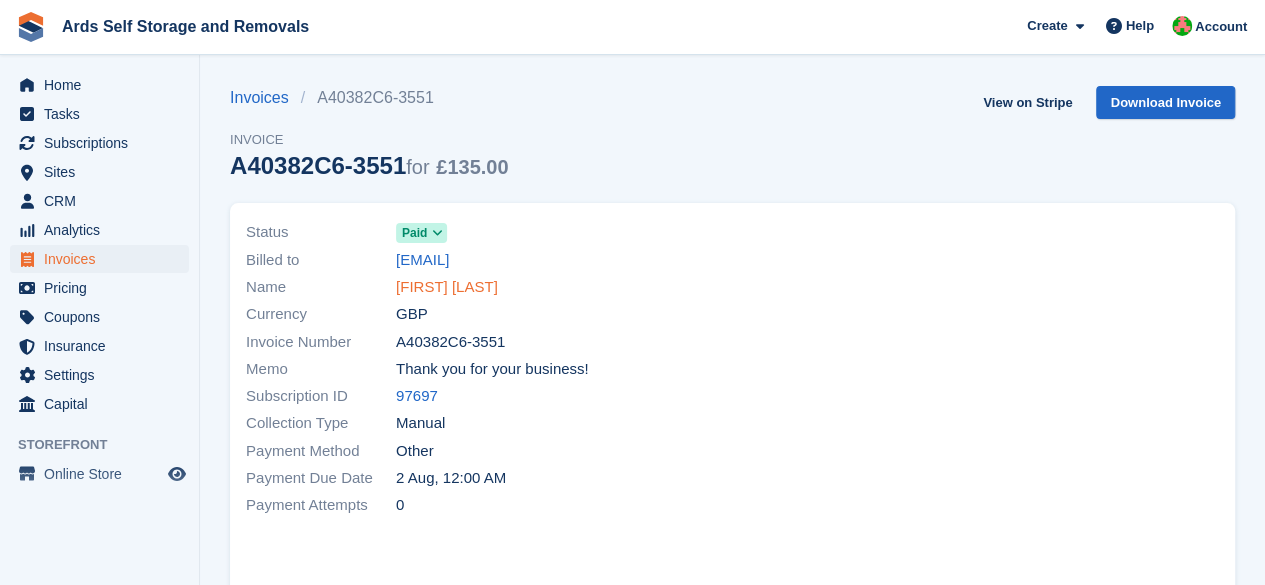 click on "Arthur Crothers" at bounding box center [447, 287] 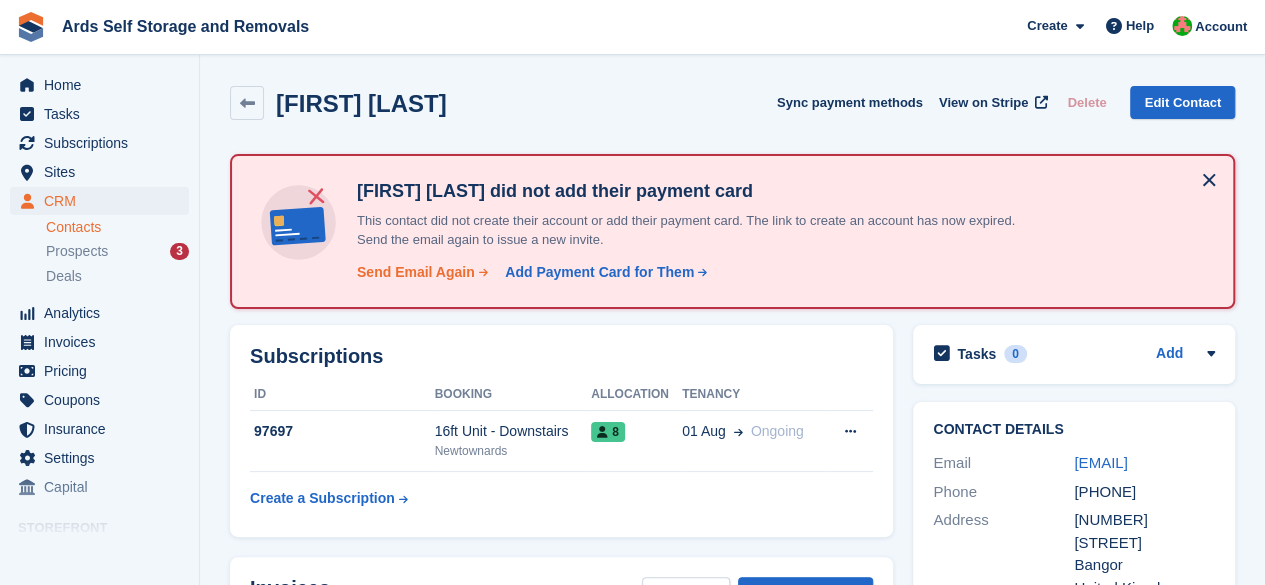 scroll, scrollTop: 300, scrollLeft: 0, axis: vertical 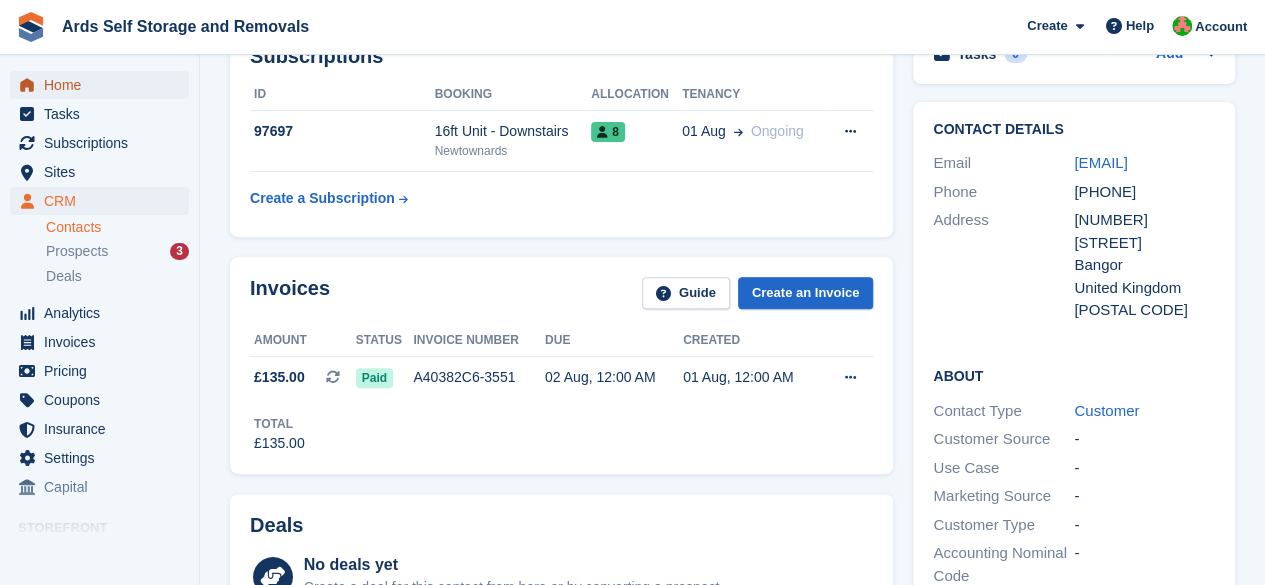 click on "Home" at bounding box center (104, 85) 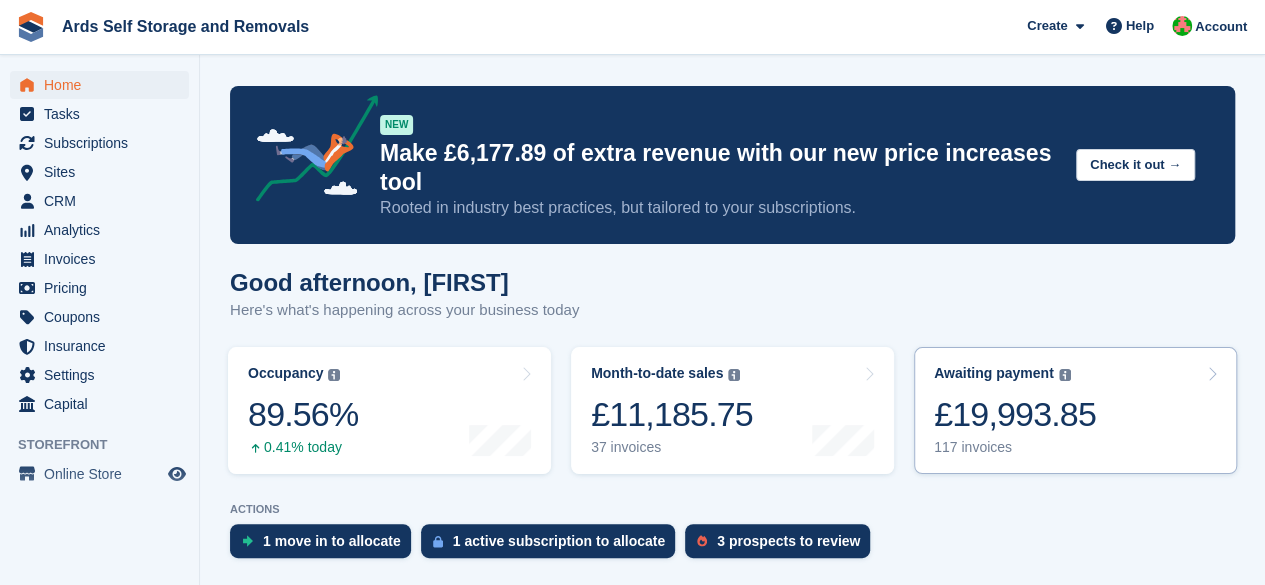 scroll, scrollTop: 100, scrollLeft: 0, axis: vertical 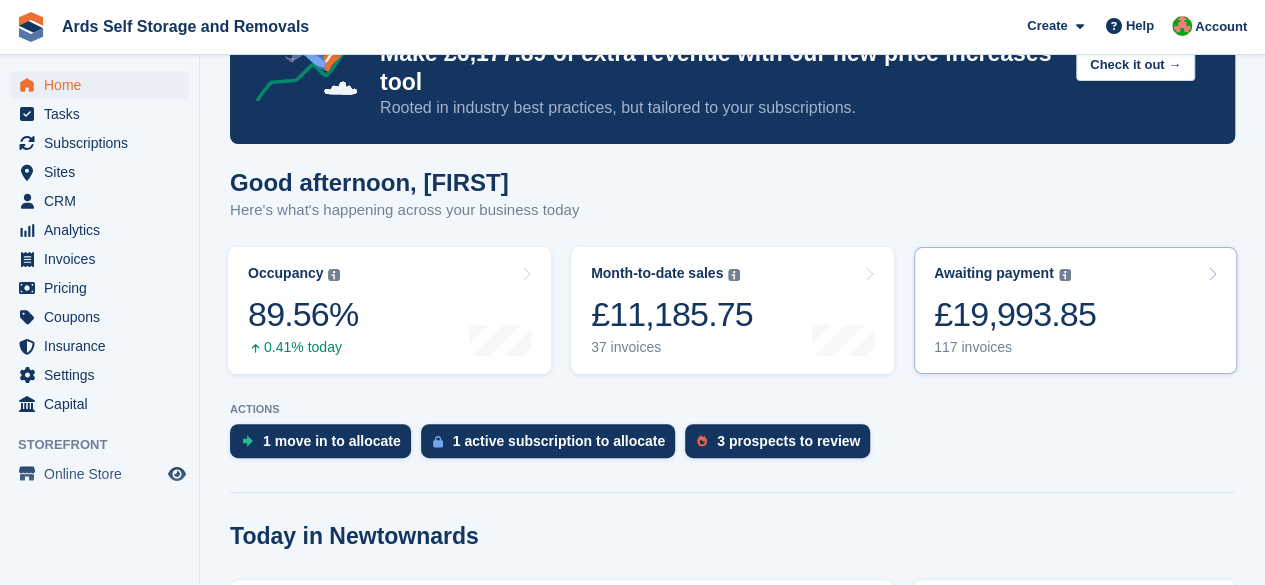 click on "£19,993.85" at bounding box center [1015, 314] 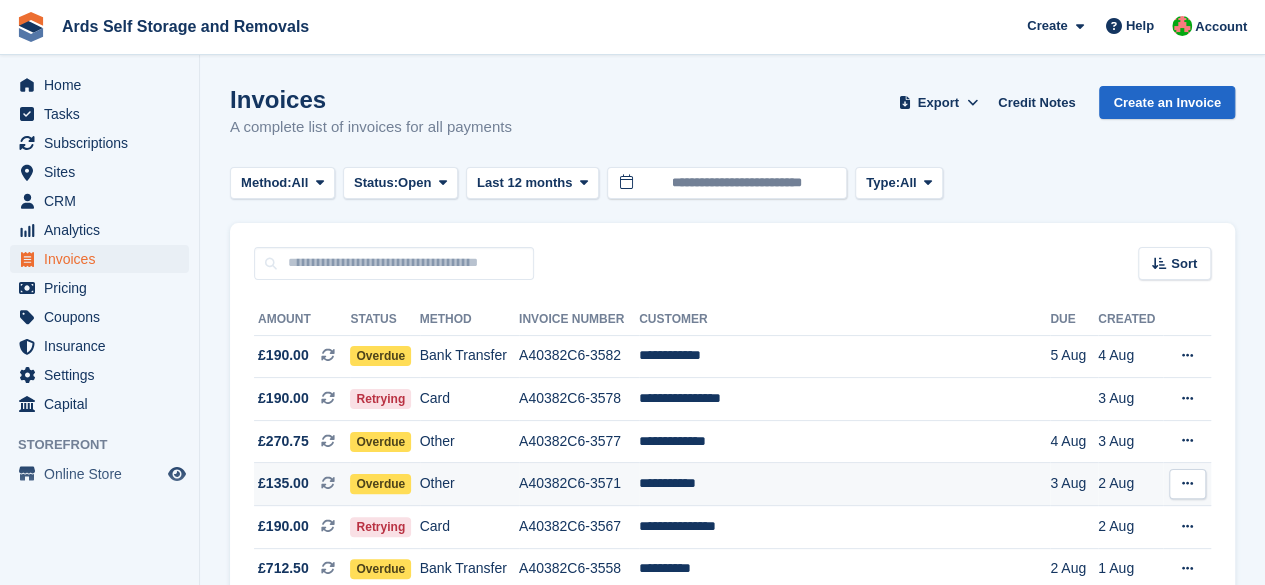 scroll, scrollTop: 100, scrollLeft: 0, axis: vertical 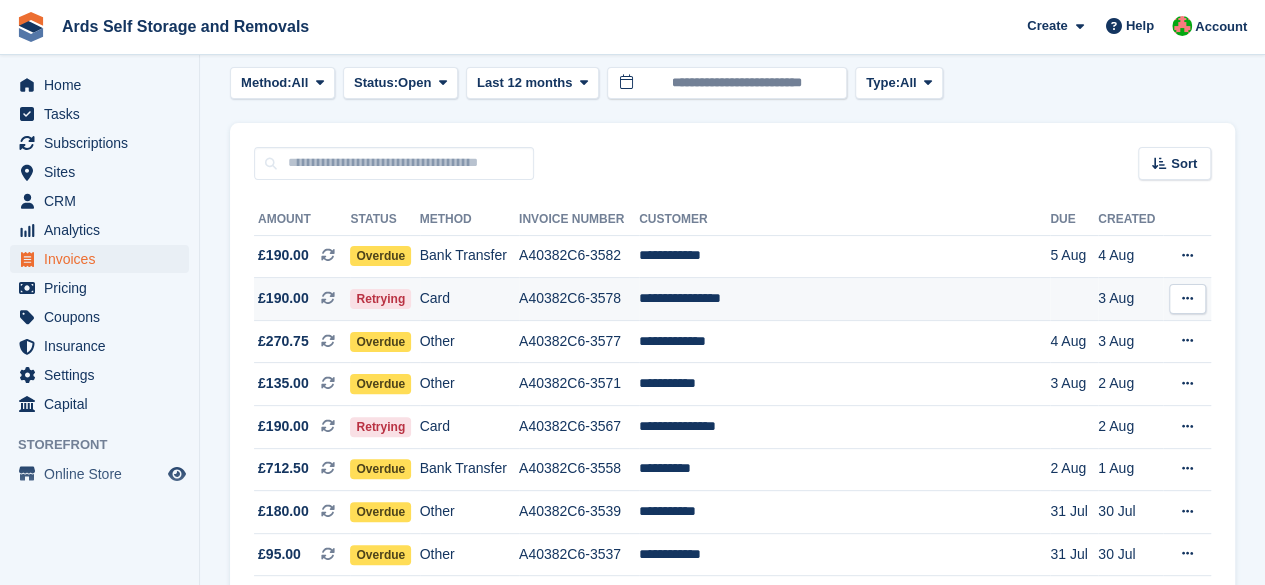 click on "Card" at bounding box center (469, 299) 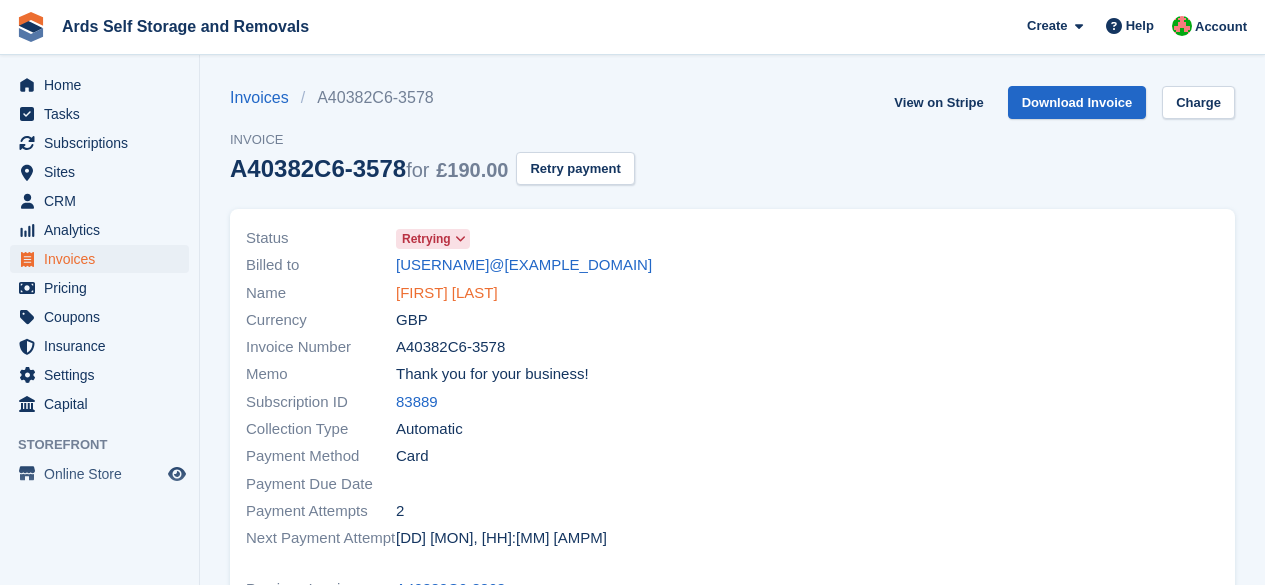 scroll, scrollTop: 0, scrollLeft: 0, axis: both 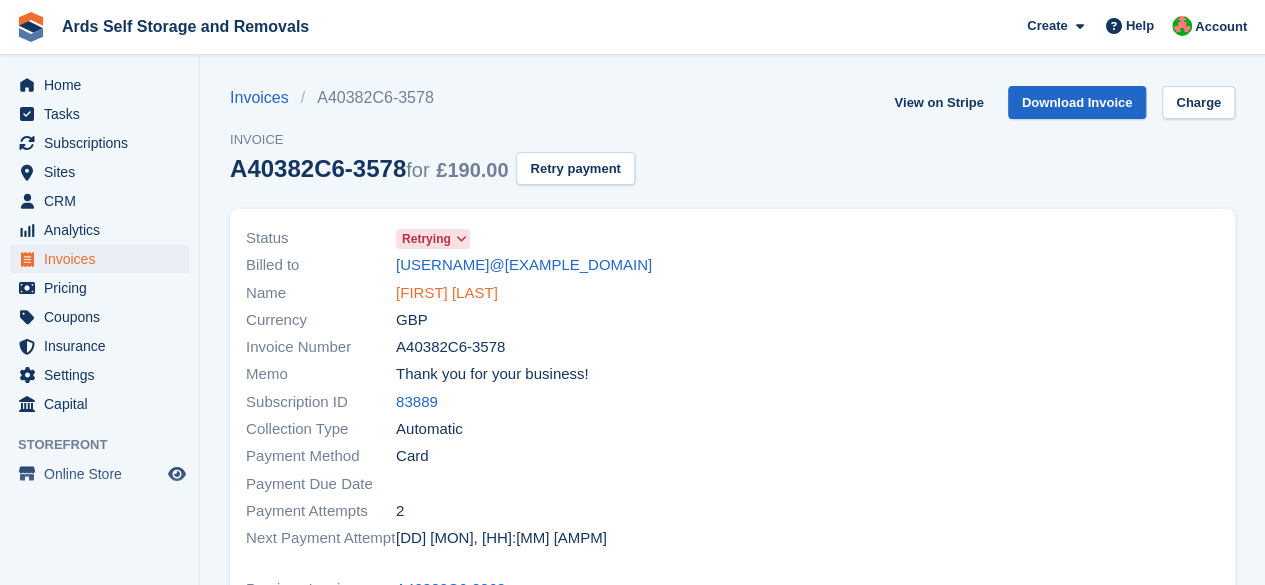 click on "Stephen Thompson" at bounding box center (447, 293) 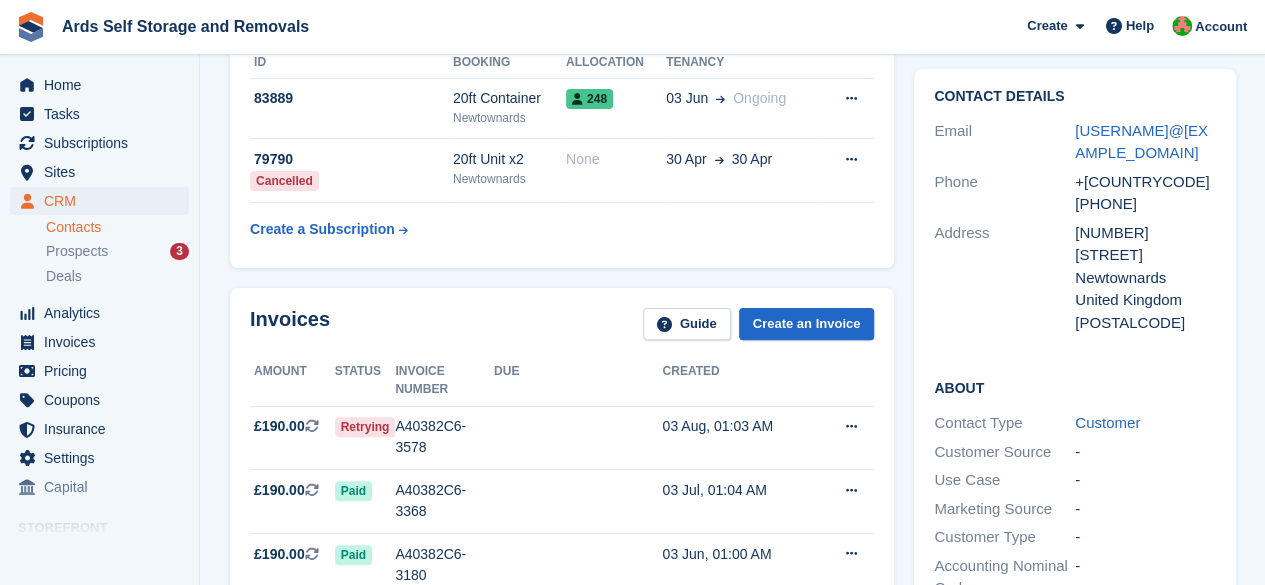 scroll, scrollTop: 100, scrollLeft: 0, axis: vertical 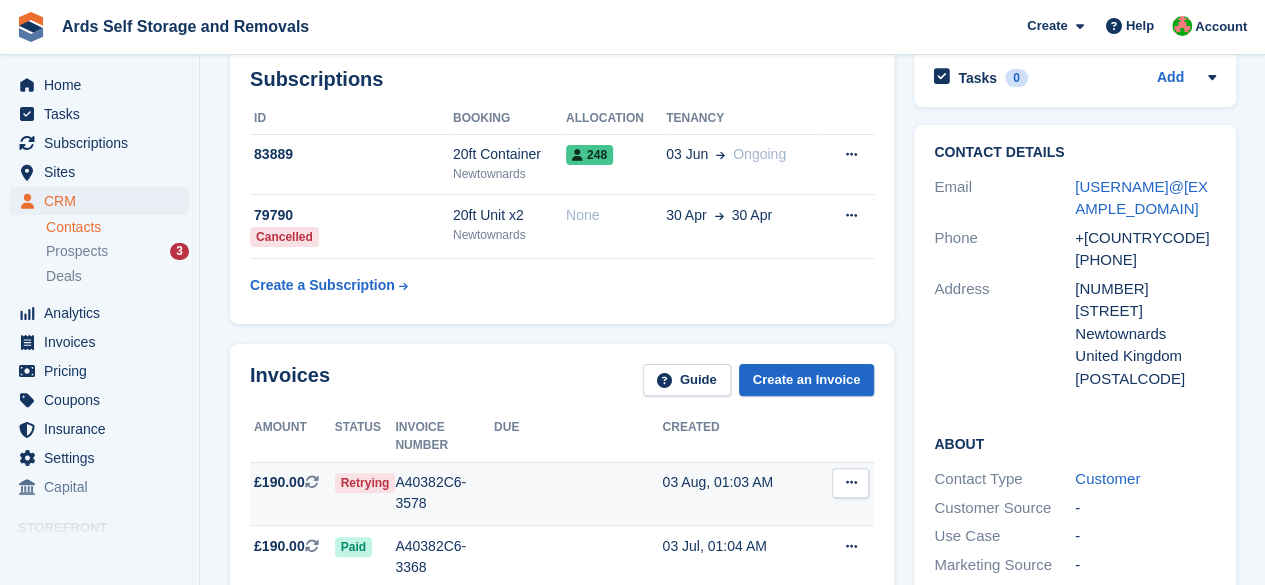 click on "Retrying" at bounding box center [365, 483] 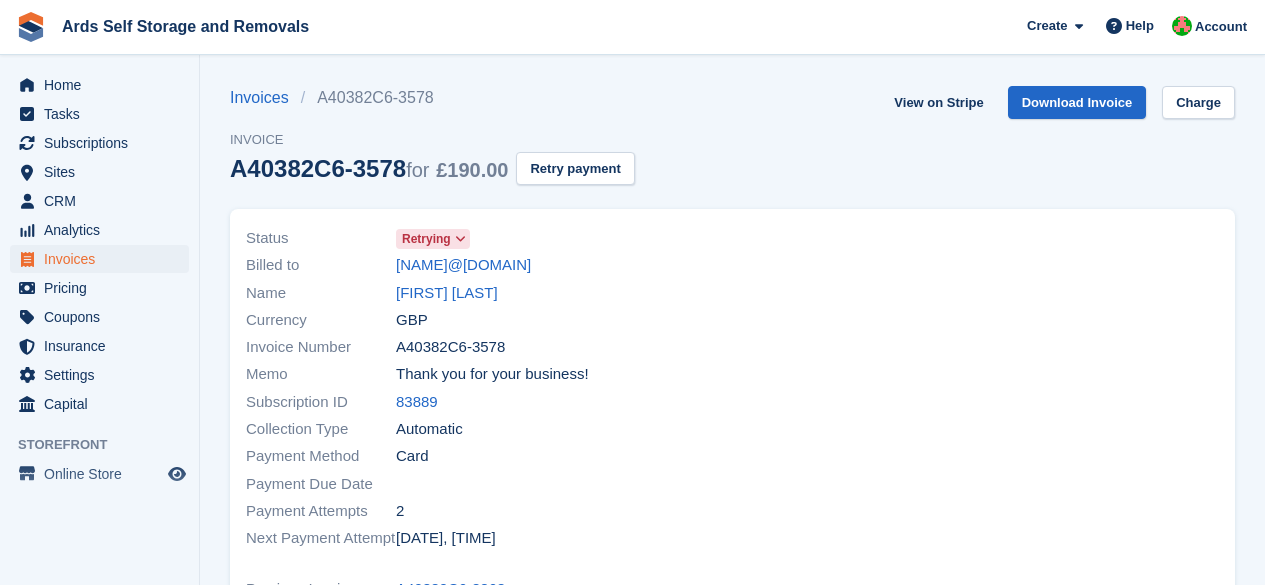 scroll, scrollTop: 0, scrollLeft: 0, axis: both 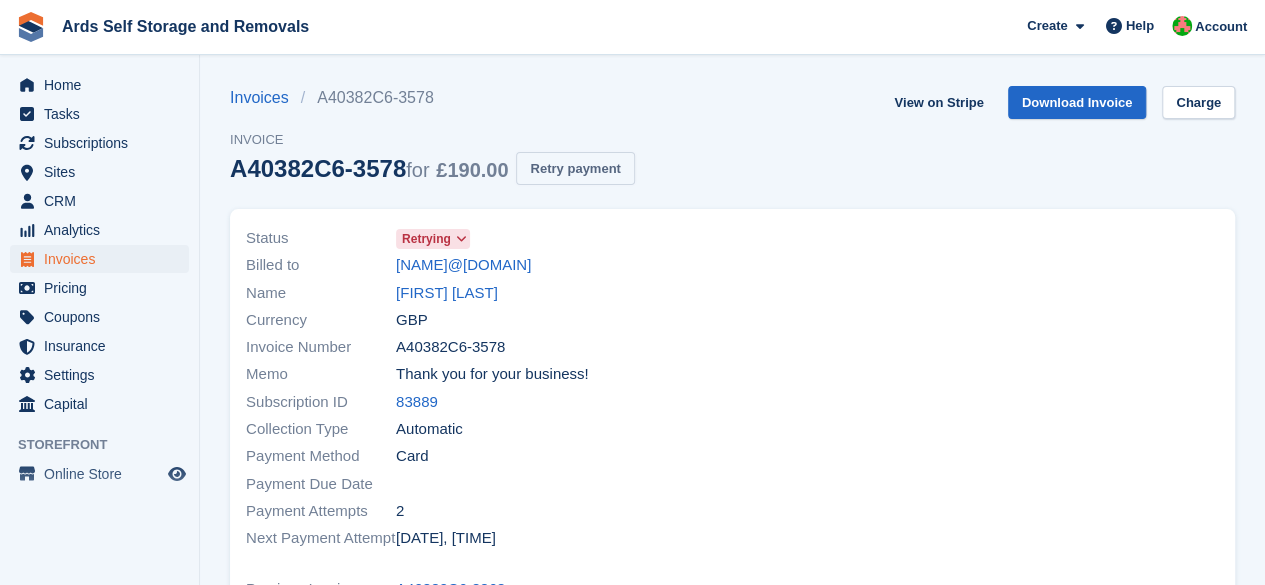 click on "Retry payment" at bounding box center [575, 168] 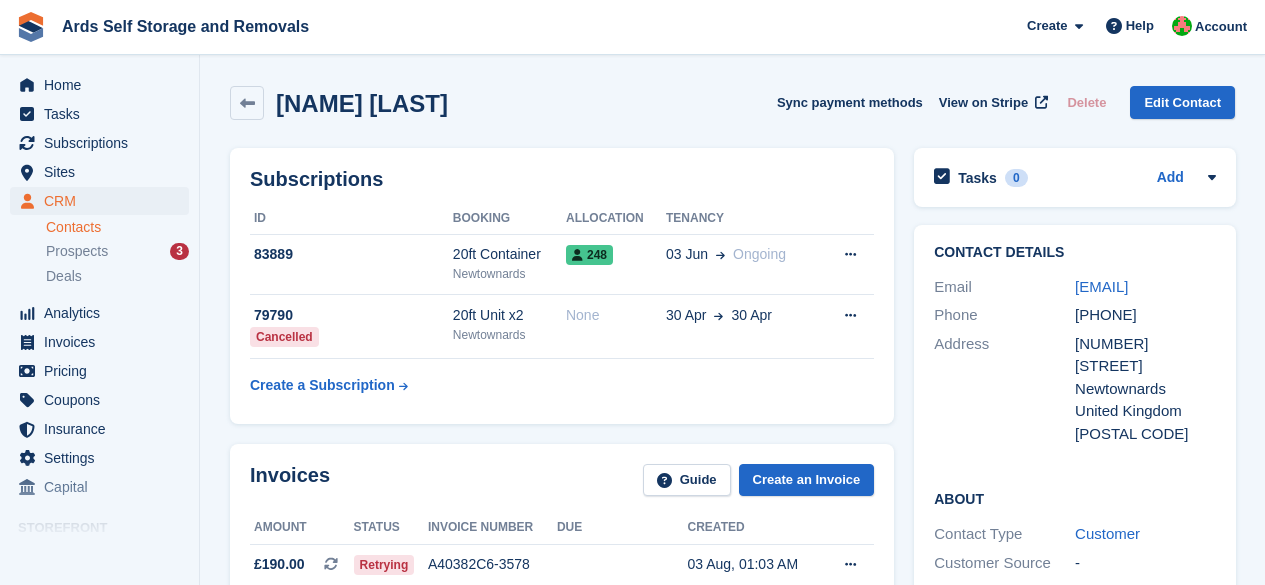 scroll, scrollTop: 100, scrollLeft: 0, axis: vertical 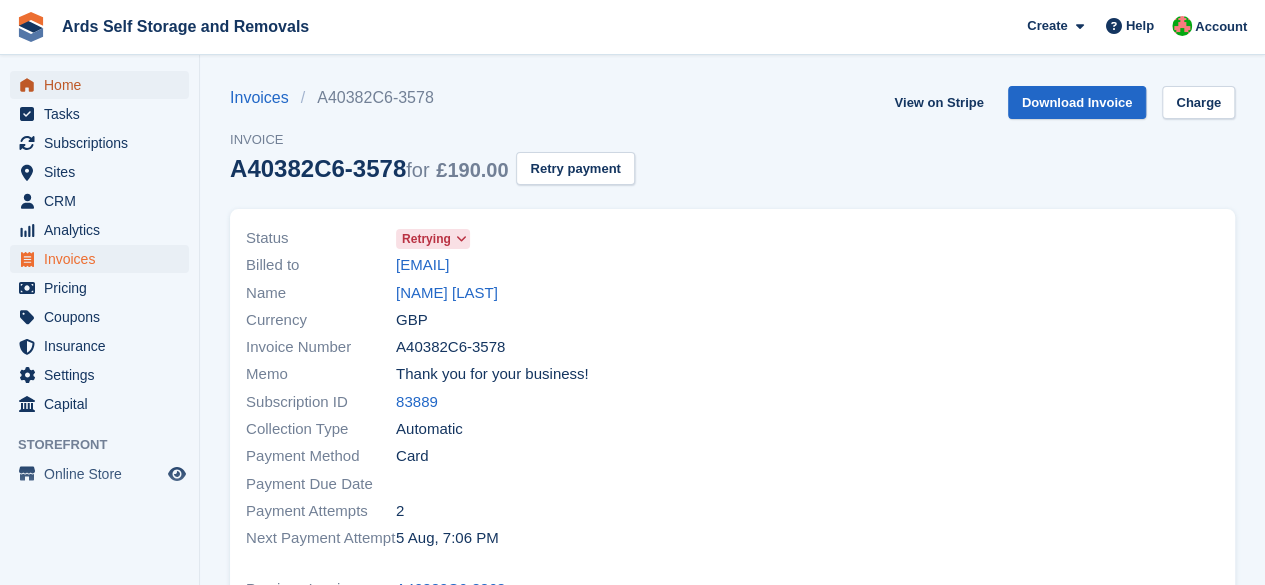 click on "Home" at bounding box center [99, 85] 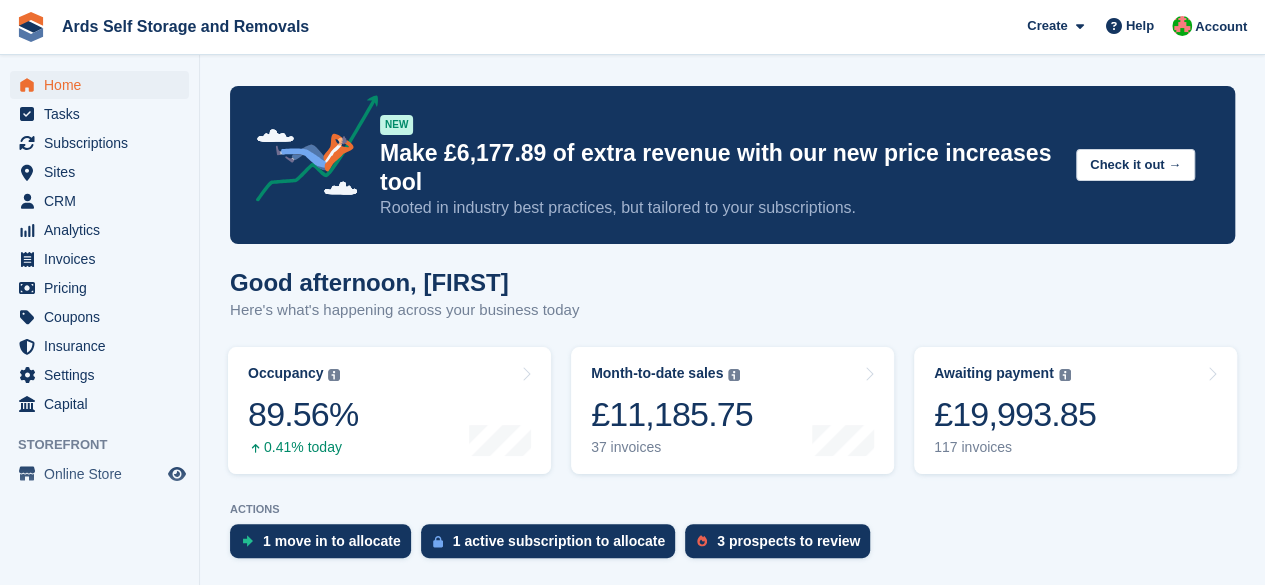scroll, scrollTop: 400, scrollLeft: 0, axis: vertical 